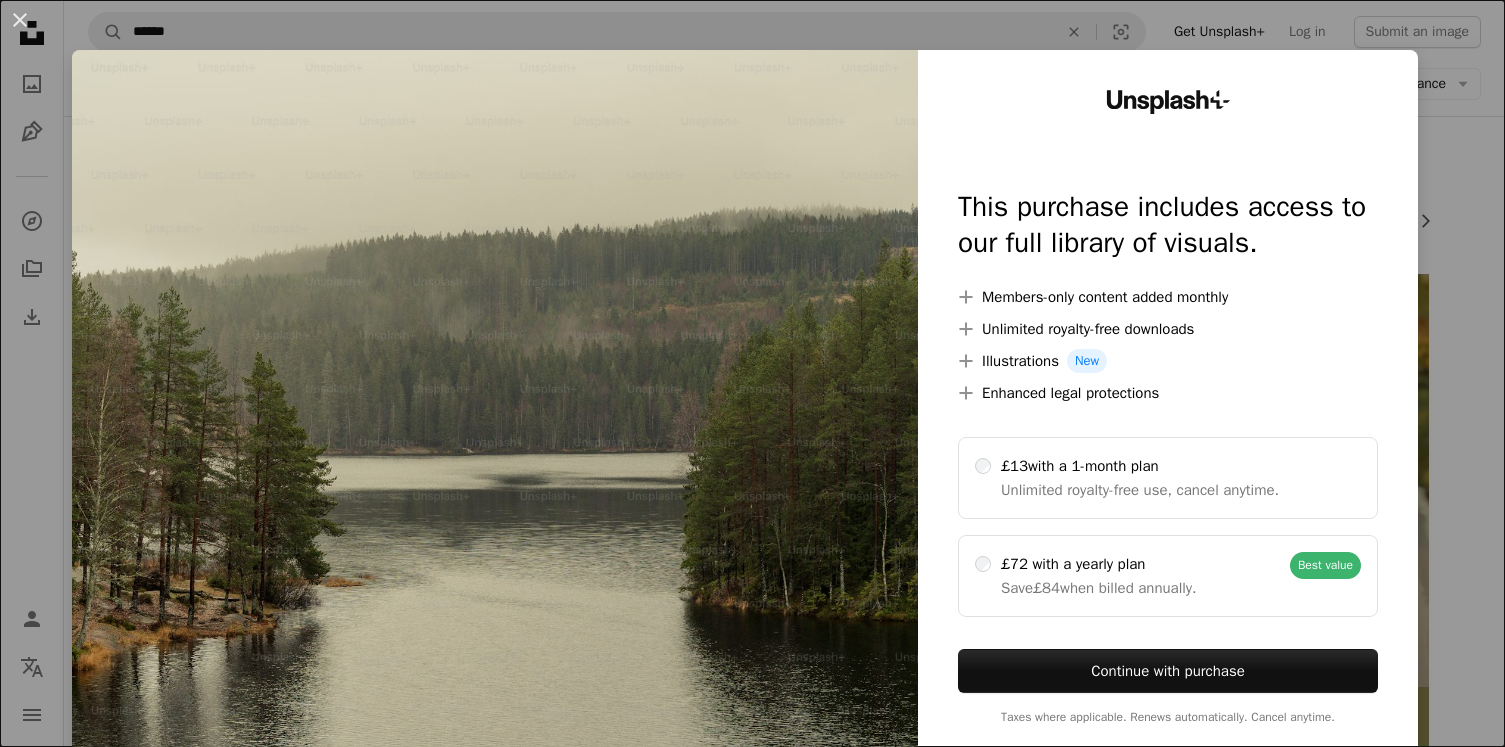 scroll, scrollTop: 3676, scrollLeft: 0, axis: vertical 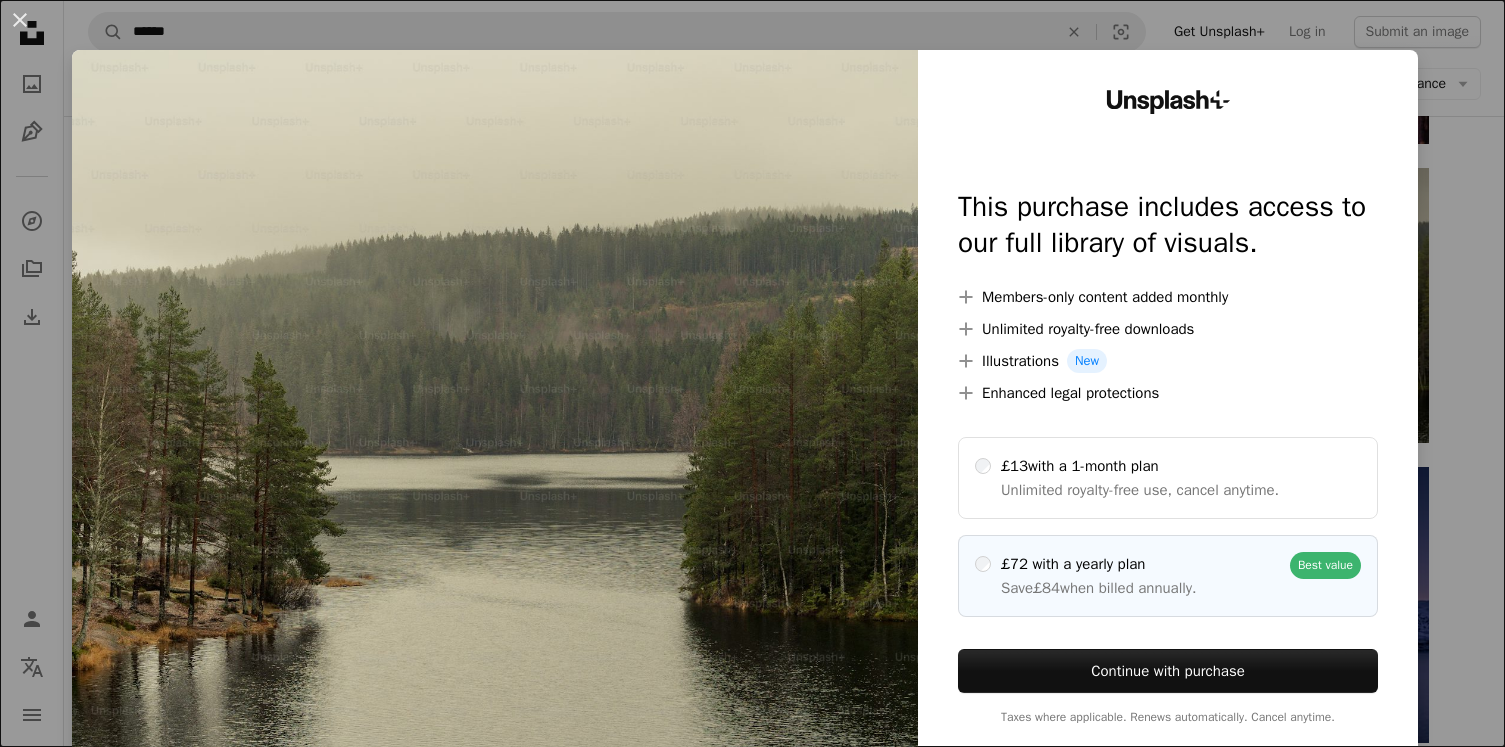 click on "Save  £84  when billed annually." at bounding box center [1099, 588] 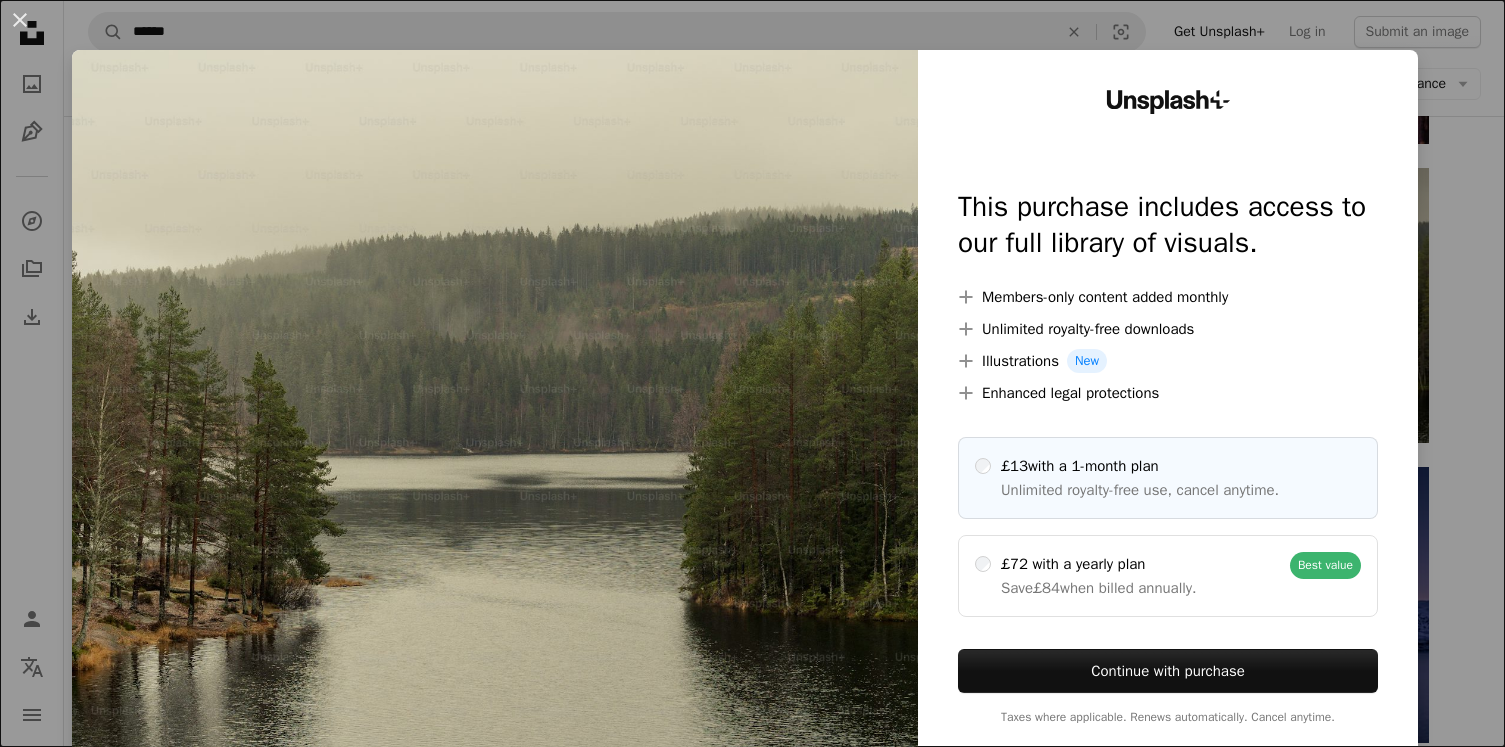 click on "£13  with a 1-month plan Unlimited royalty-free use, cancel anytime." at bounding box center (1168, 478) 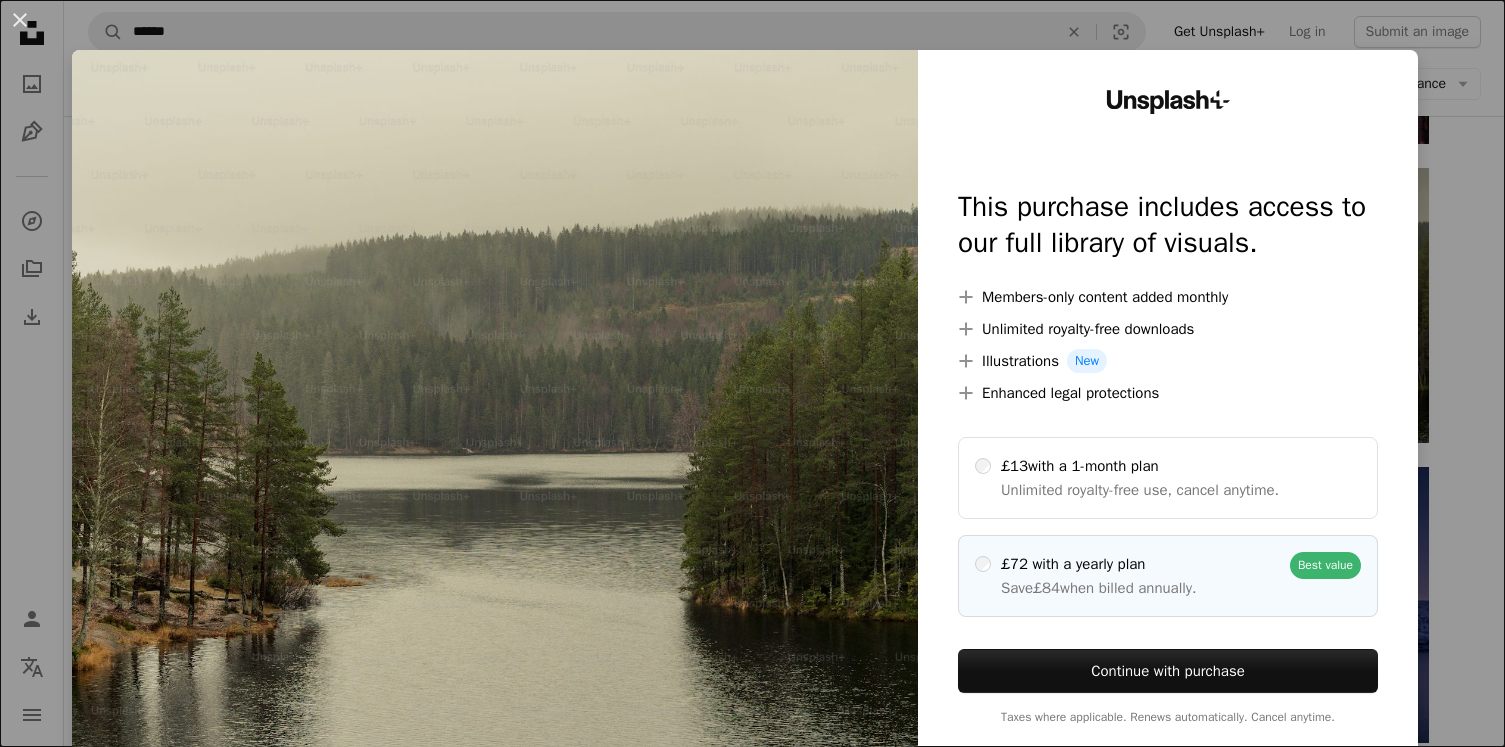 click on "£72   with a yearly plan Save  £84  when billed annually. Best value" at bounding box center (1168, 576) 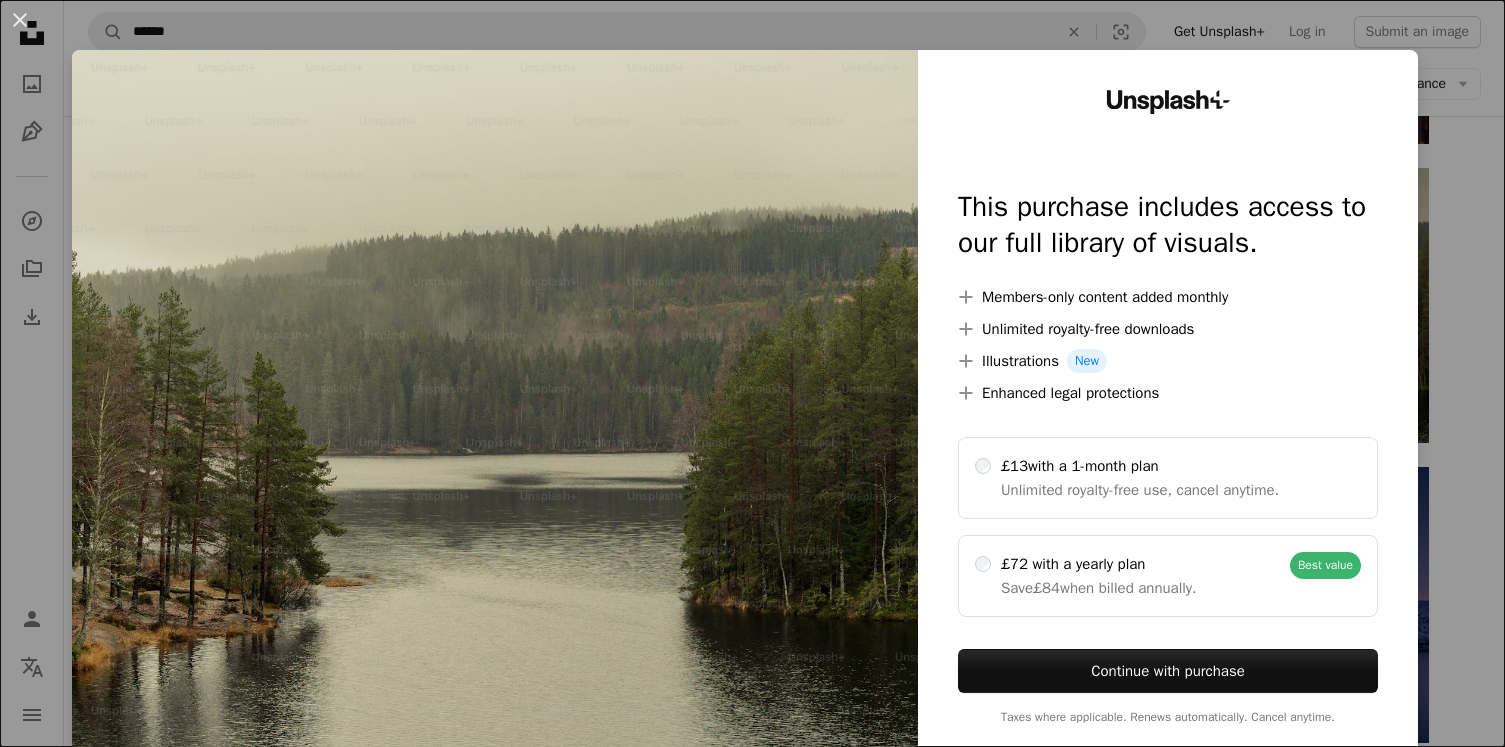 click on "An X shape Unsplash+ This purchase includes access to our full library of visuals. A plus sign Members-only content added monthly A plus sign Unlimited royalty-free downloads A plus sign Illustrations  New A plus sign Enhanced legal protections £13  with a 1-month plan Unlimited royalty-free use, cancel anytime. £72   with a yearly plan Save  £84  when billed annually. Best value Continue with purchase Taxes where applicable. Renews automatically. Cancel anytime." at bounding box center (752, 373) 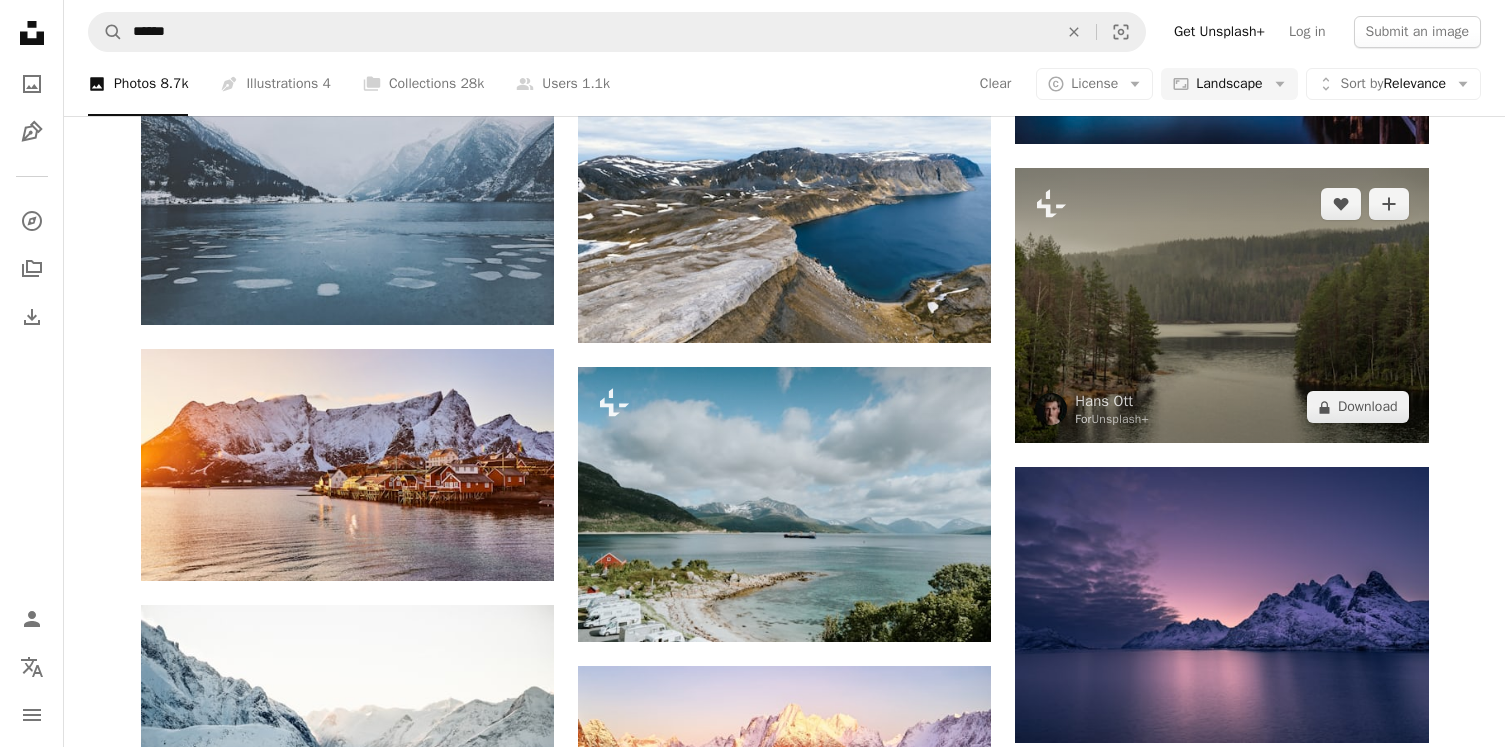 click at bounding box center [1221, 305] 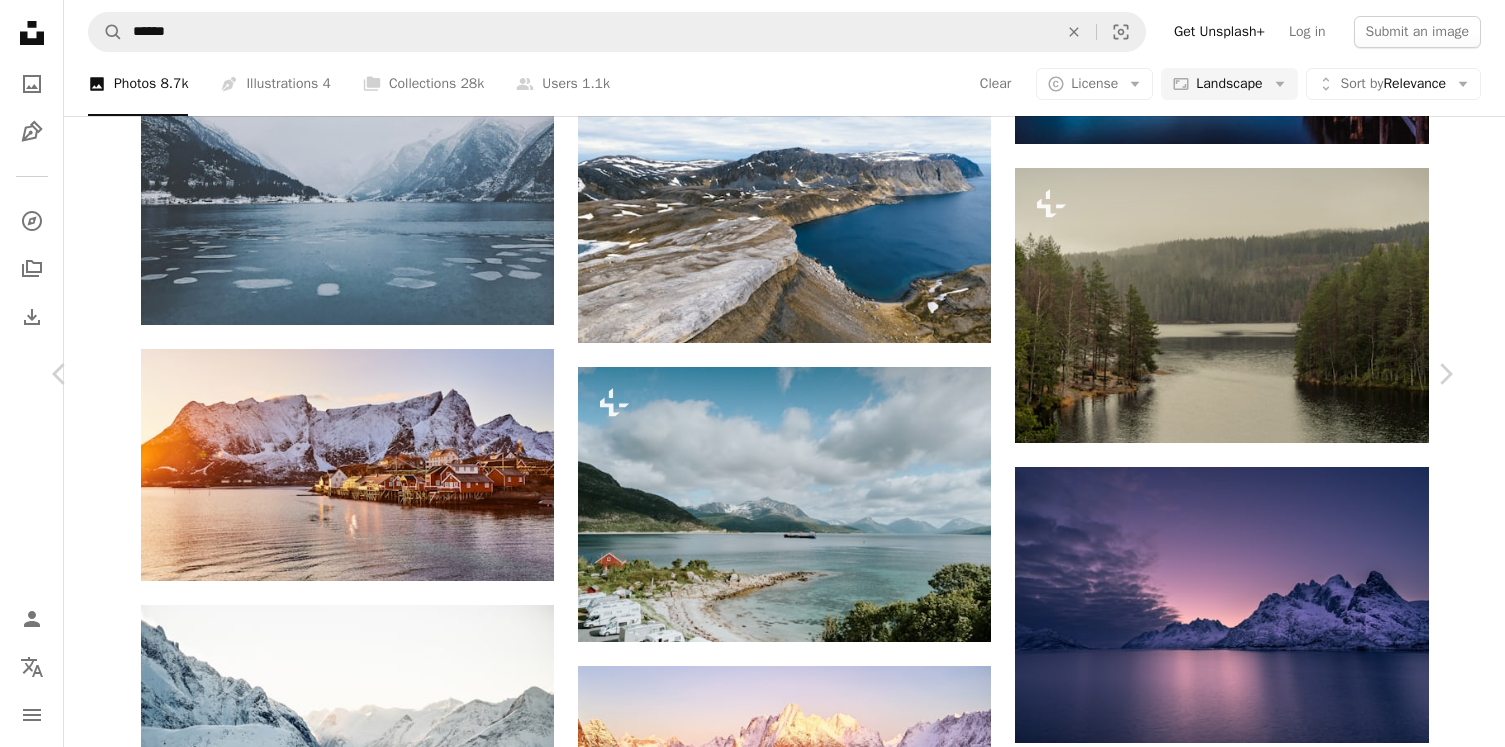 click on "Upgrade to Unsplash+ and start creating with exclusive, royalty-free images. Got it!" at bounding box center (1214, 3794) 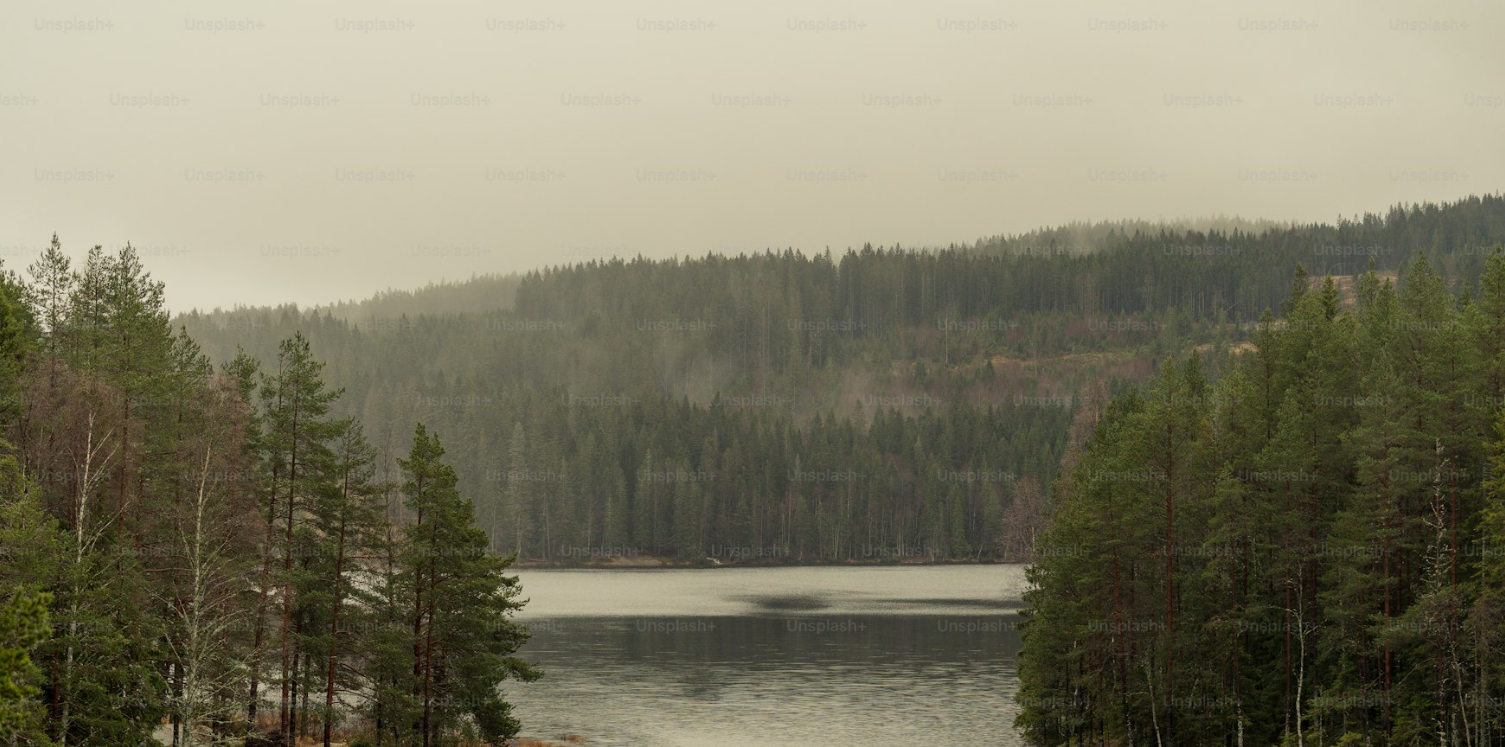 scroll, scrollTop: 128, scrollLeft: 0, axis: vertical 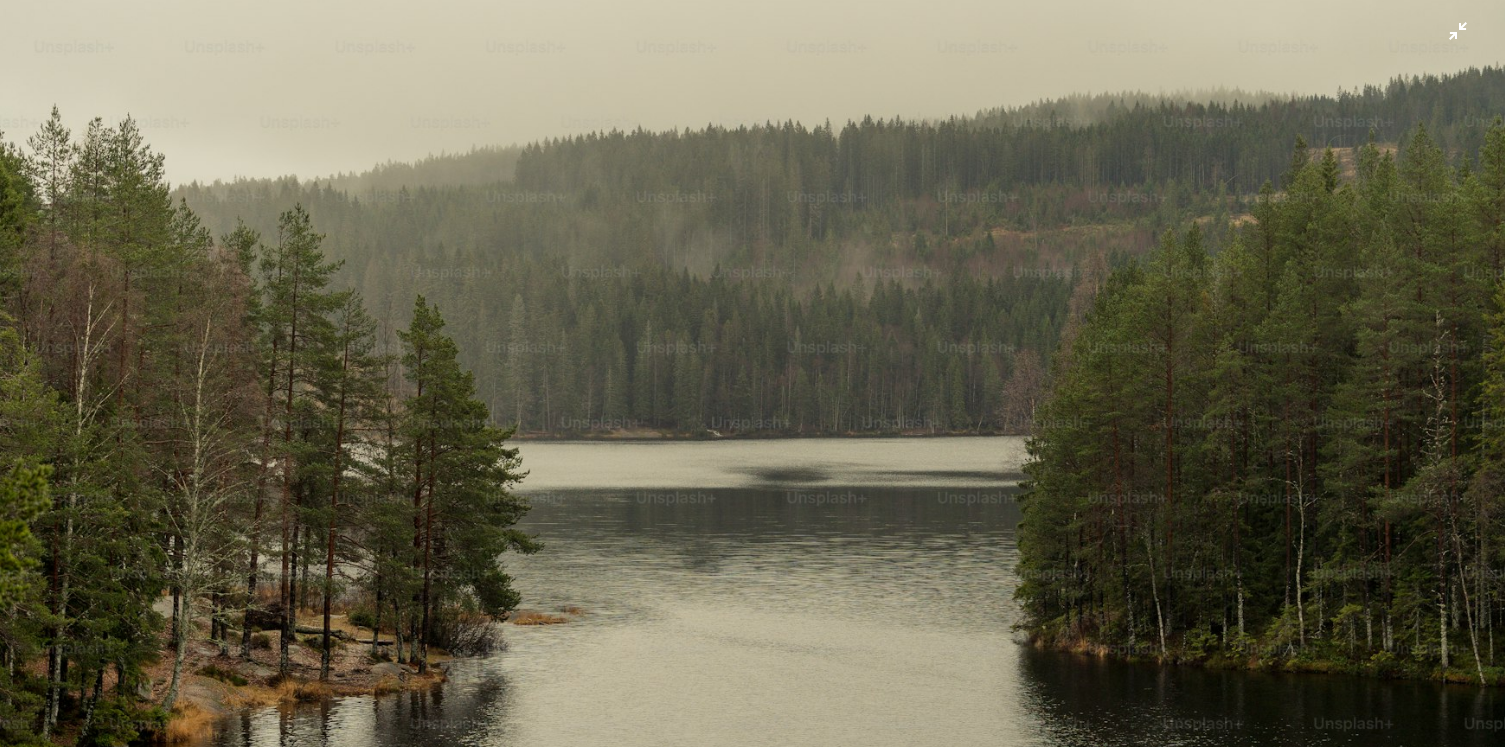 click at bounding box center (752, 373) 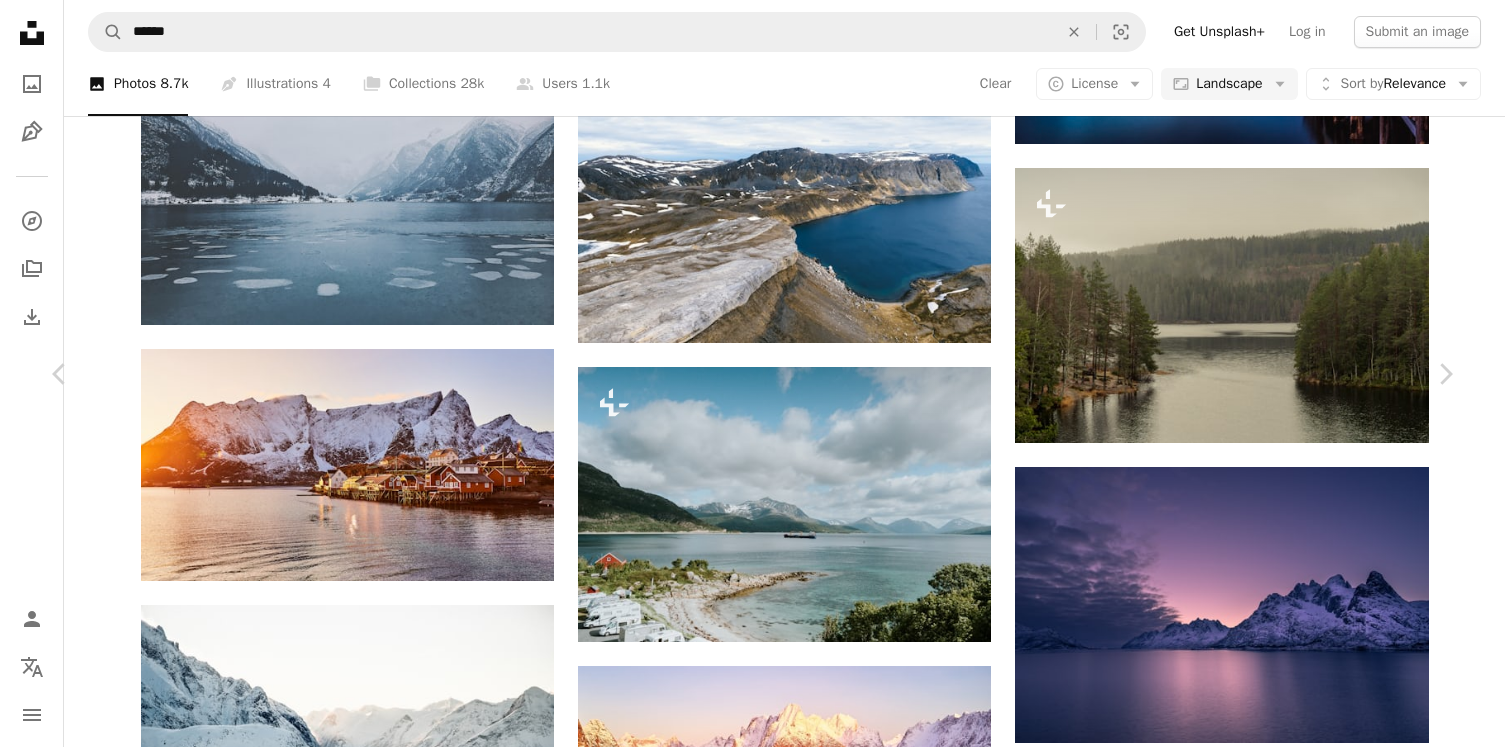 click at bounding box center (745, 4051) 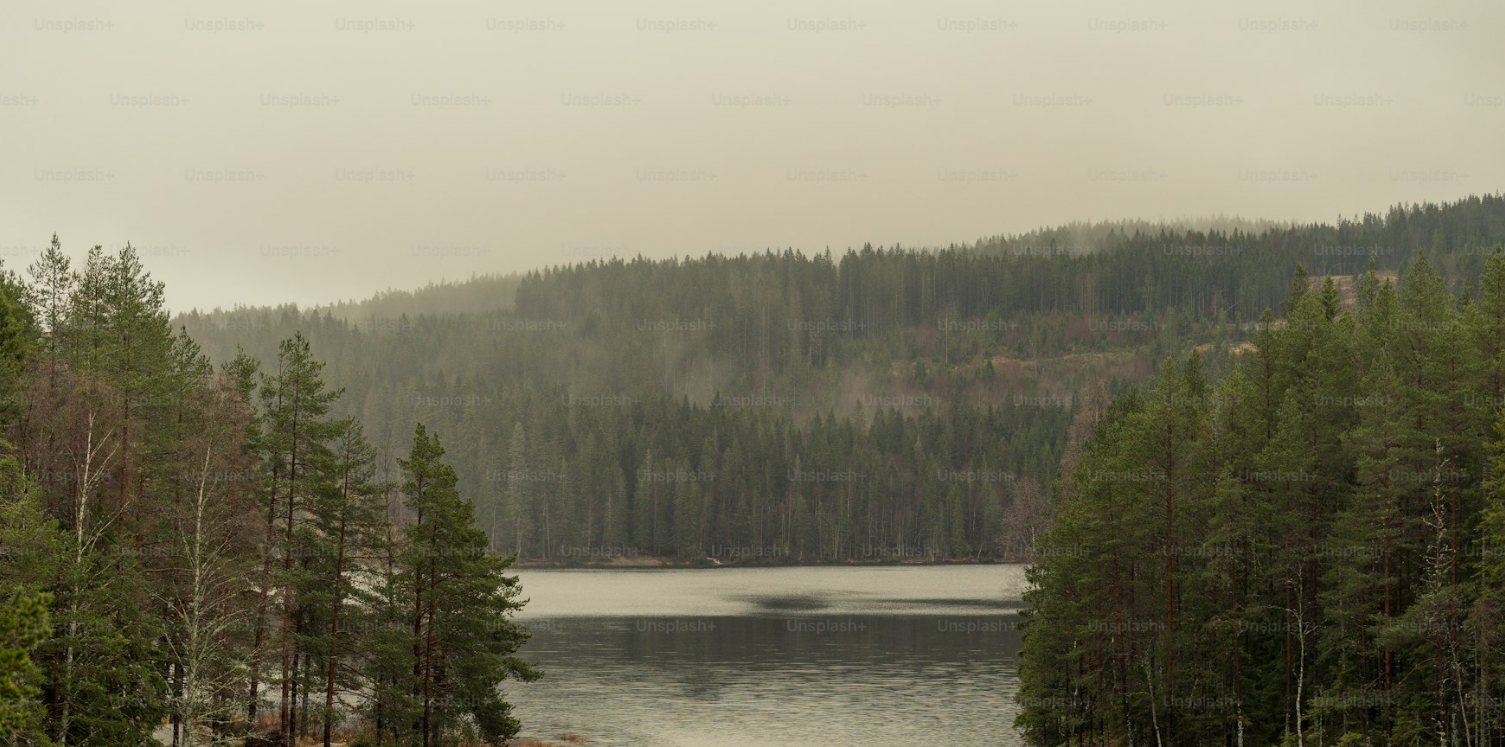 scroll, scrollTop: 128, scrollLeft: 0, axis: vertical 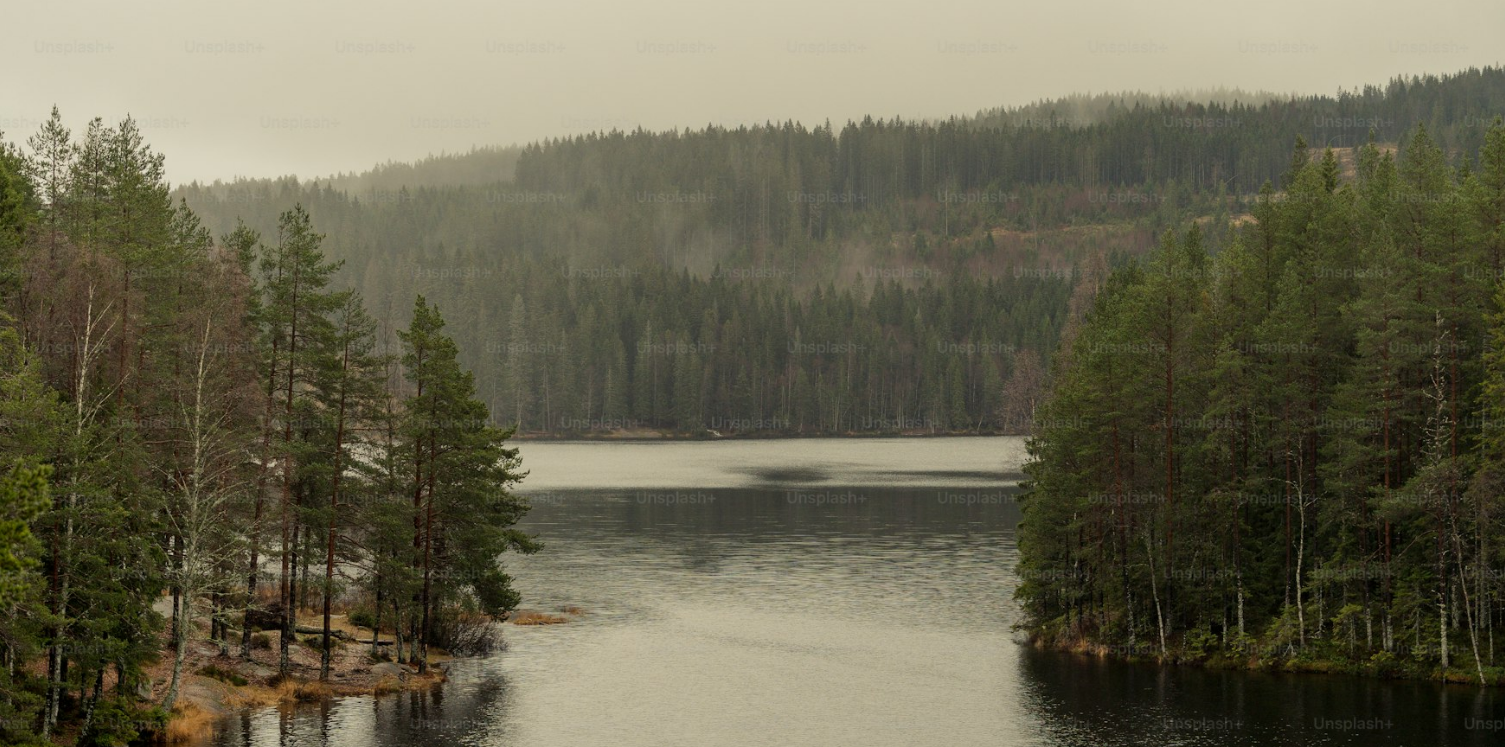 drag, startPoint x: 920, startPoint y: 403, endPoint x: 859, endPoint y: 366, distance: 71.34424 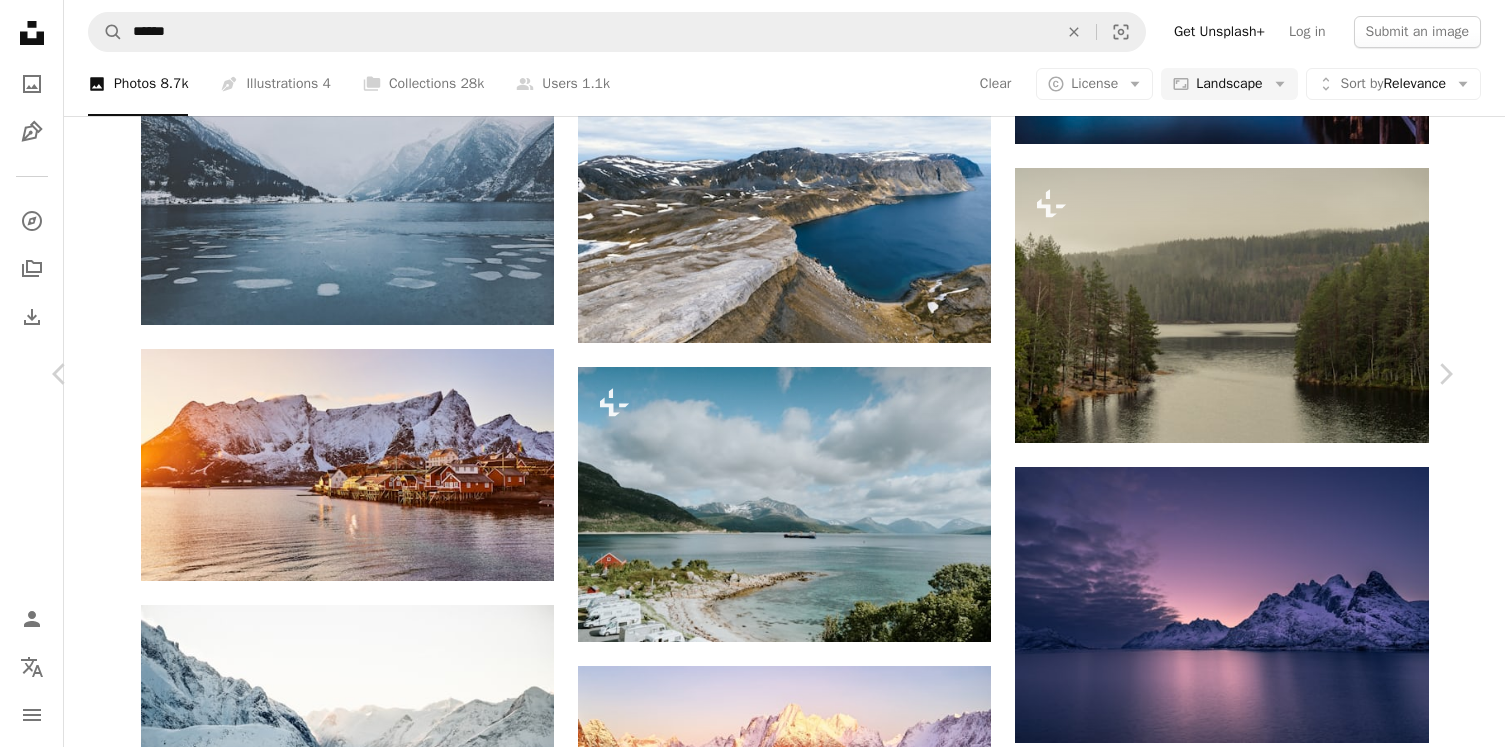type 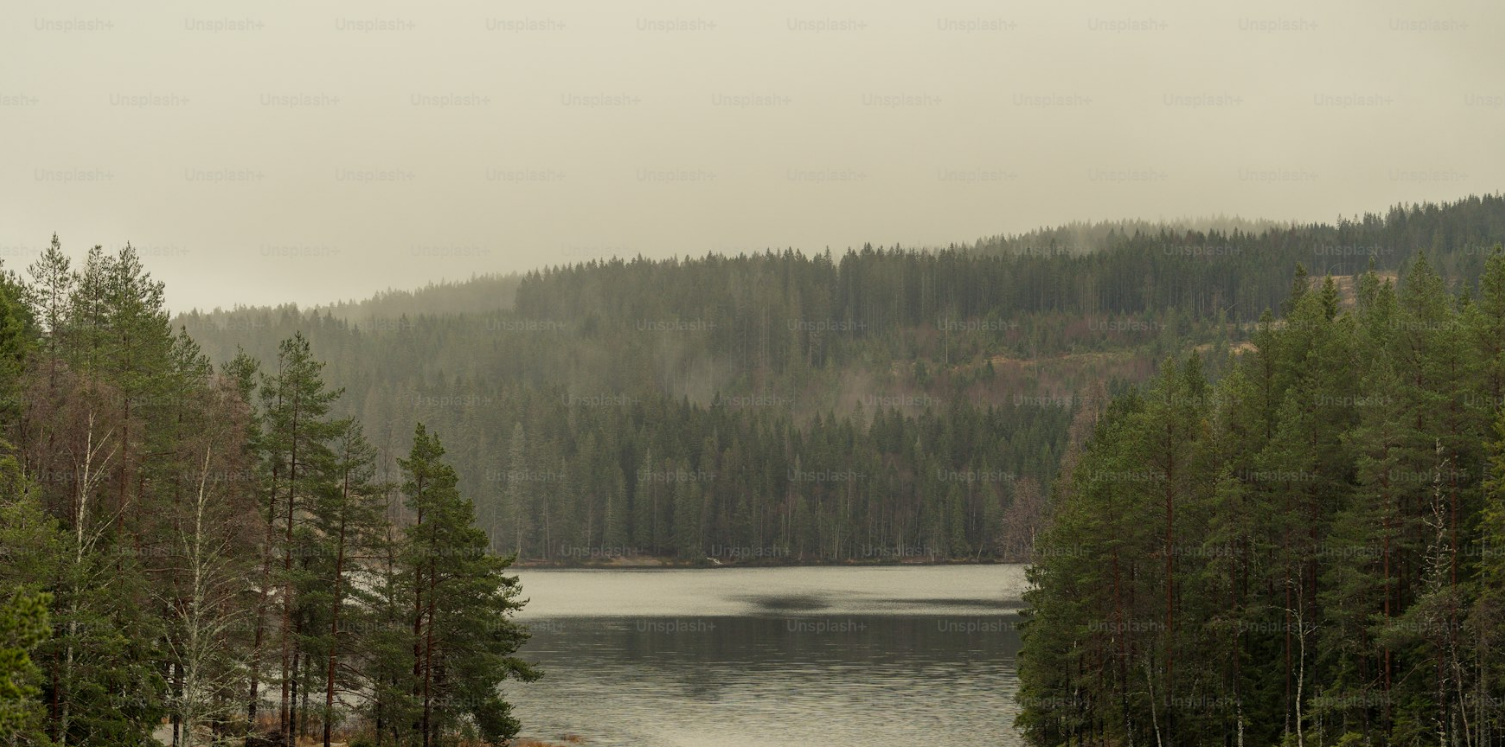 scroll, scrollTop: 129, scrollLeft: 0, axis: vertical 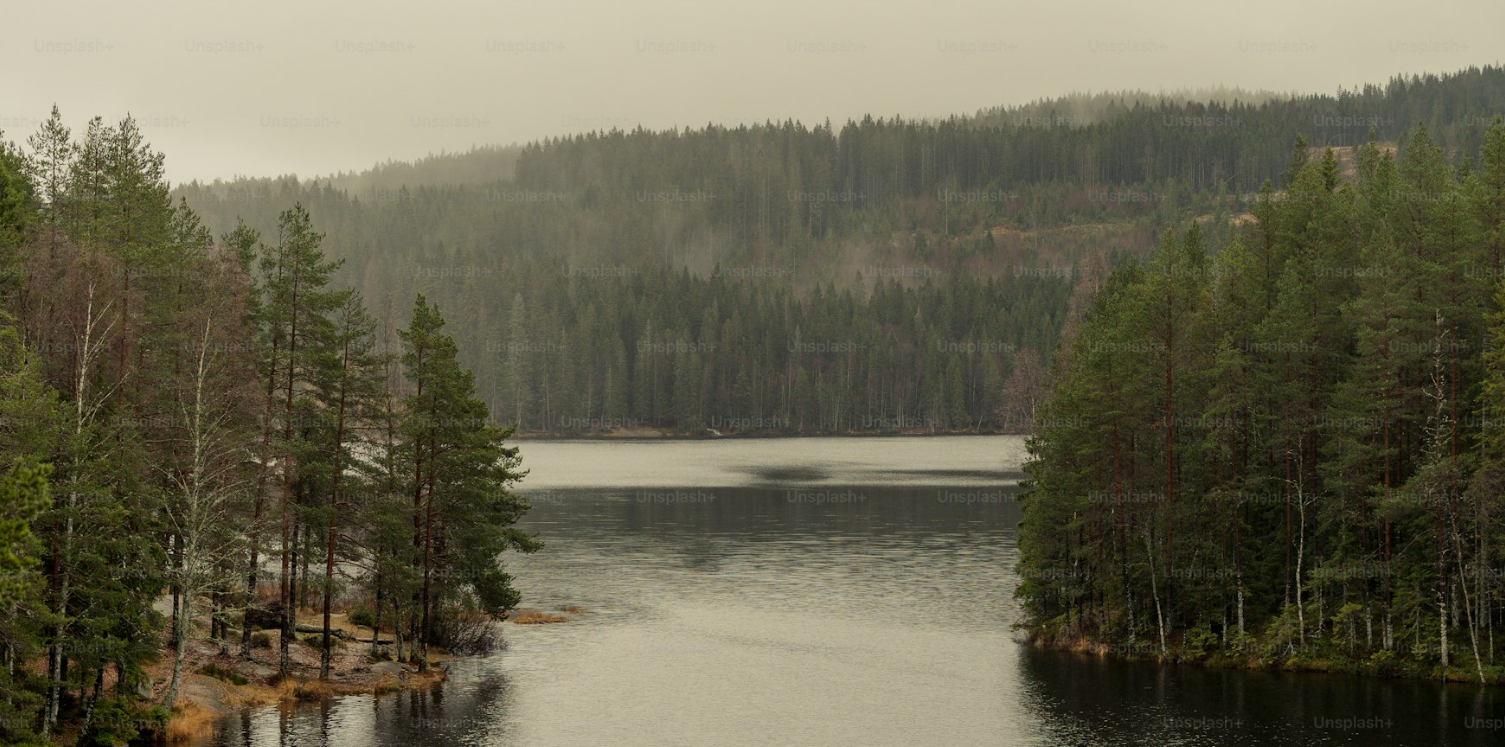 click at bounding box center [752, 372] 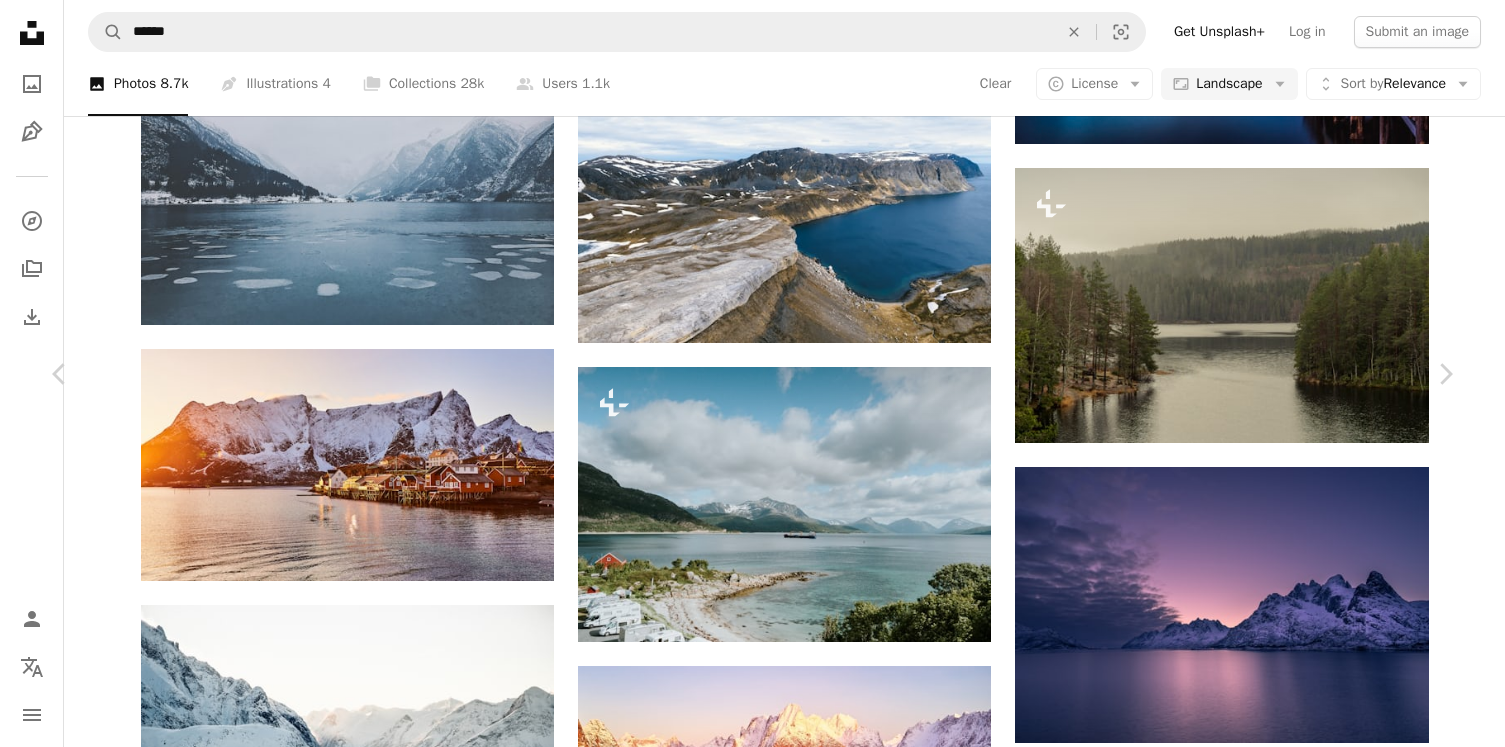 click at bounding box center [745, 4051] 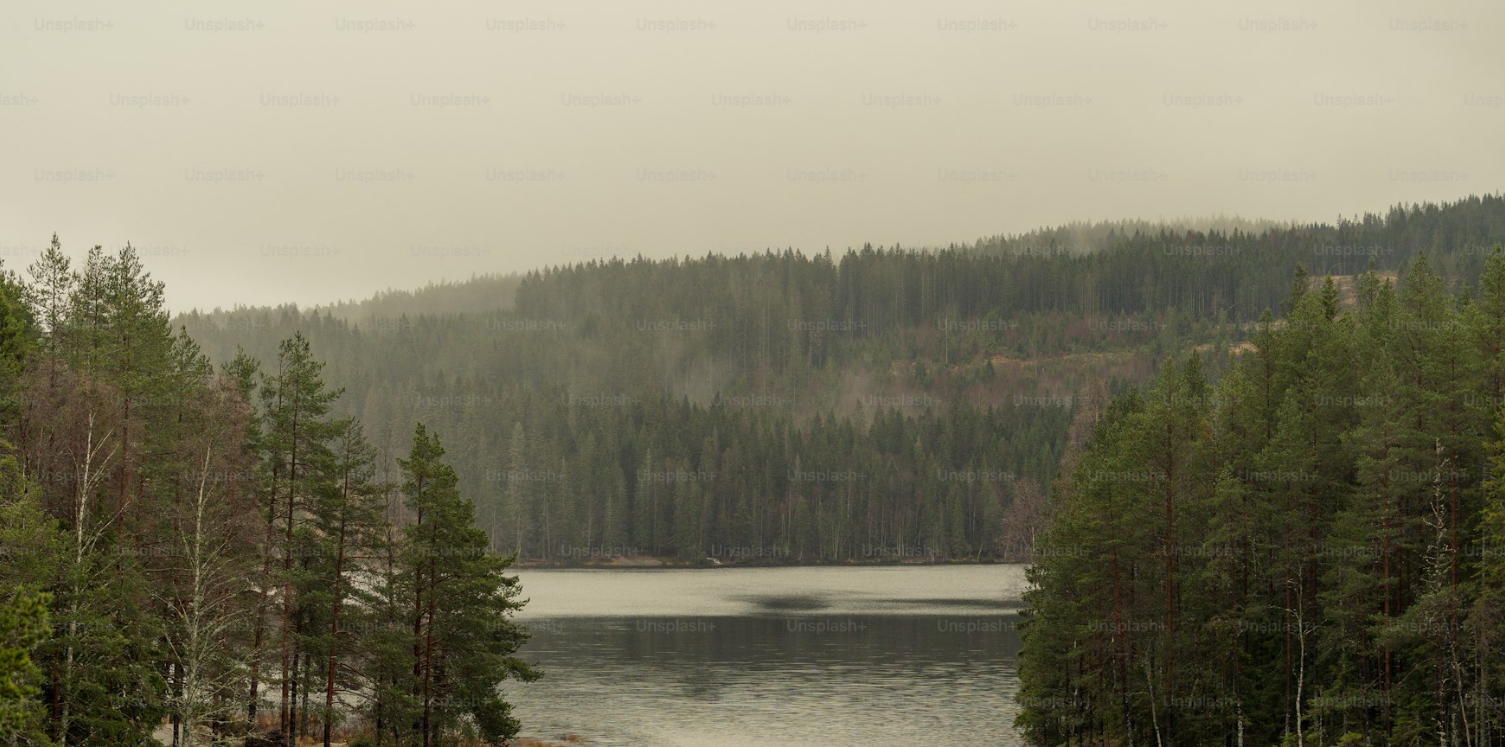 scroll, scrollTop: 129, scrollLeft: 0, axis: vertical 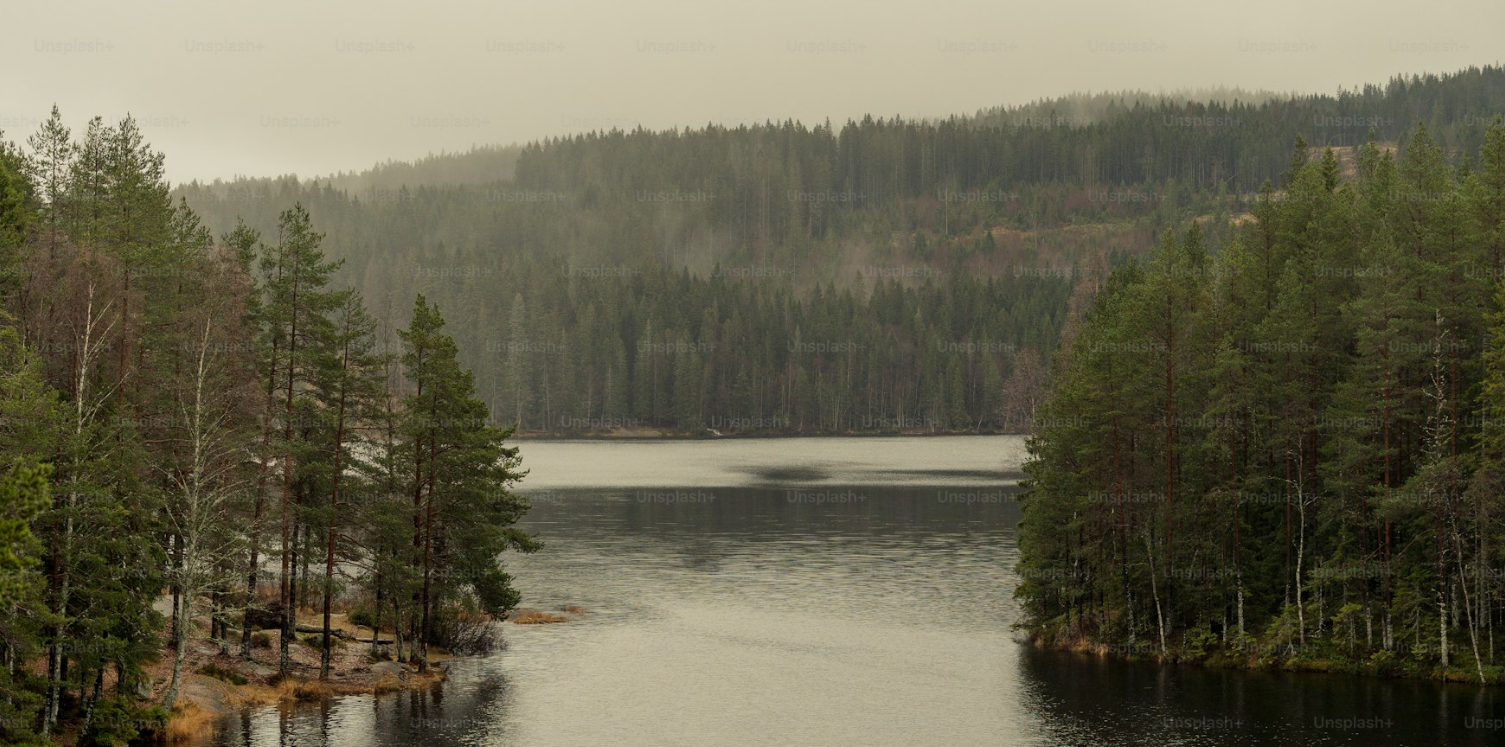 click at bounding box center [752, 372] 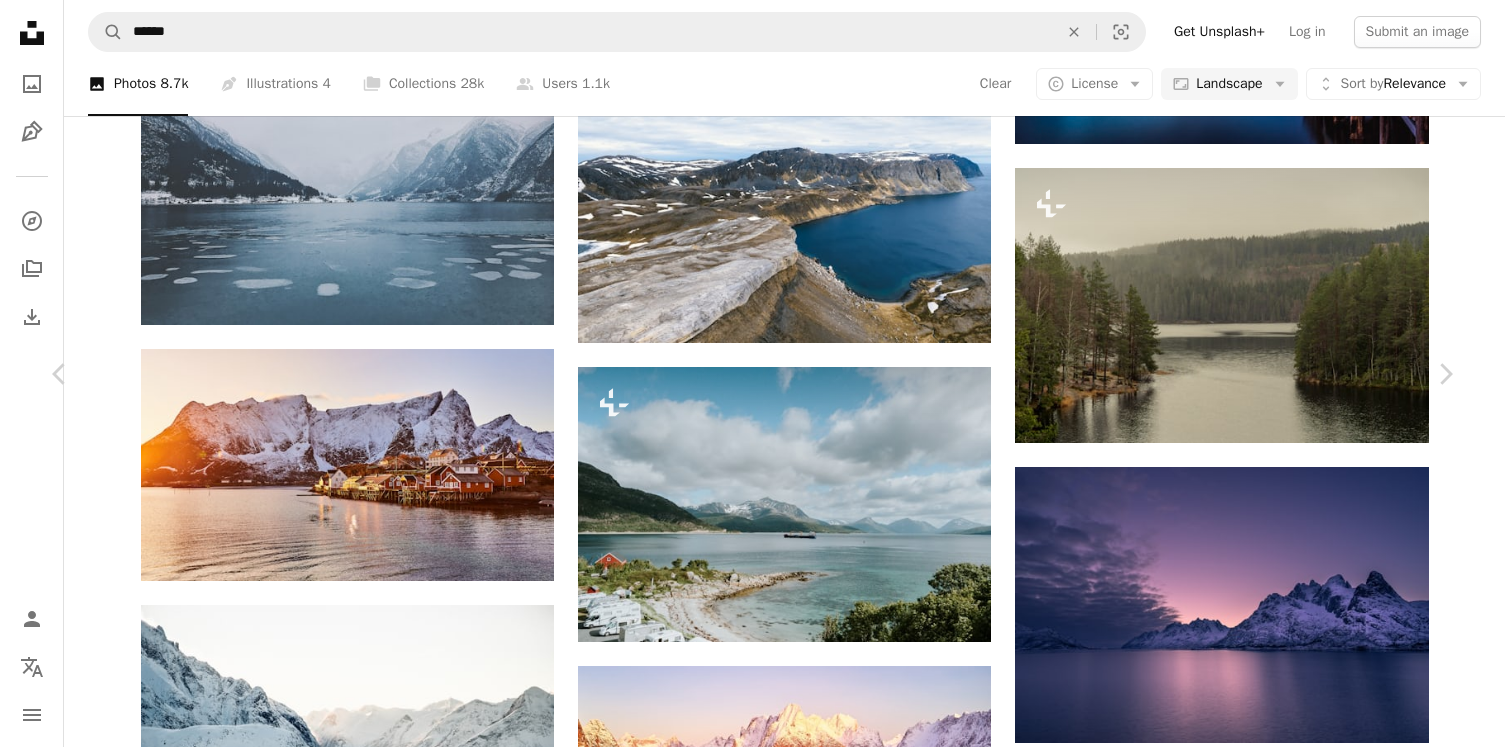 drag, startPoint x: 859, startPoint y: 366, endPoint x: 1014, endPoint y: 3, distance: 394.7075 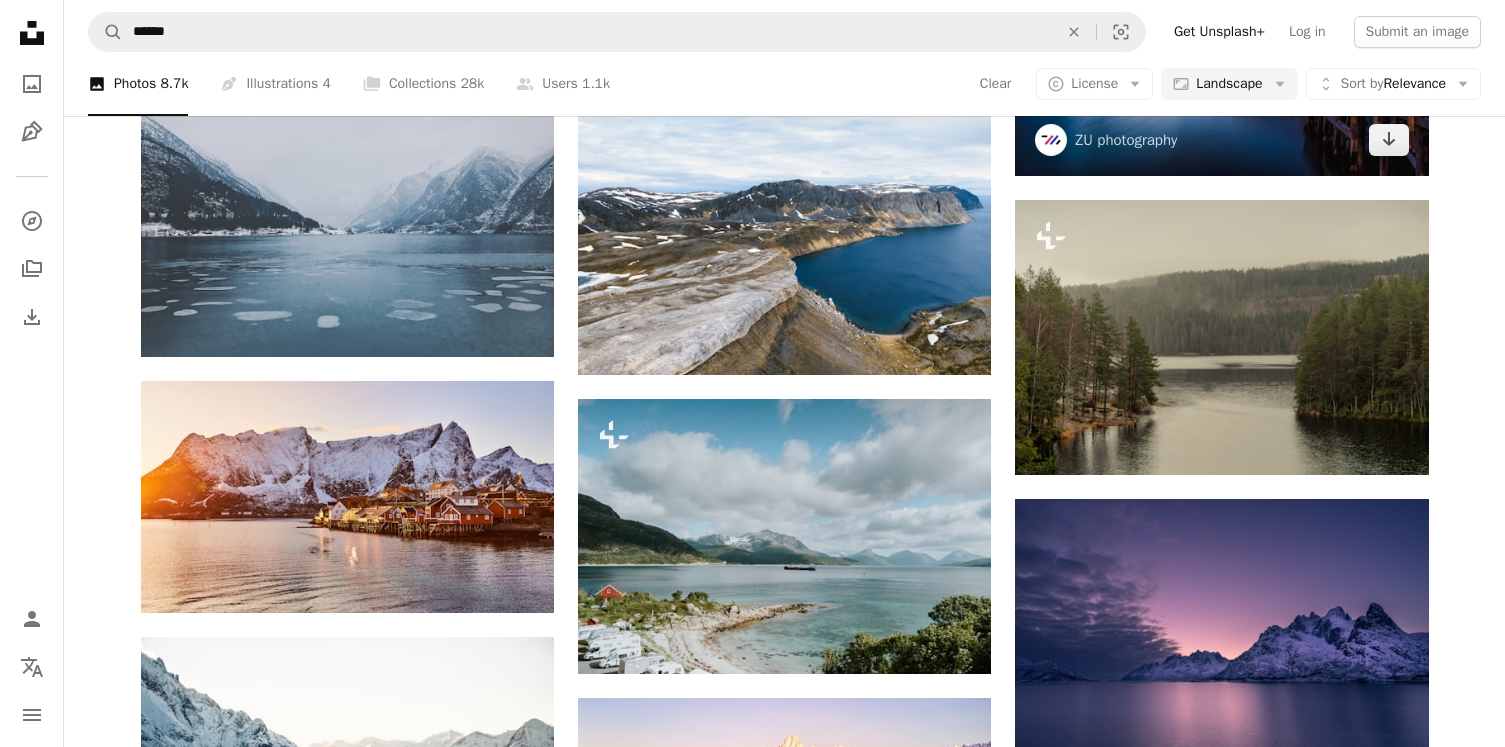 scroll, scrollTop: 3666, scrollLeft: 0, axis: vertical 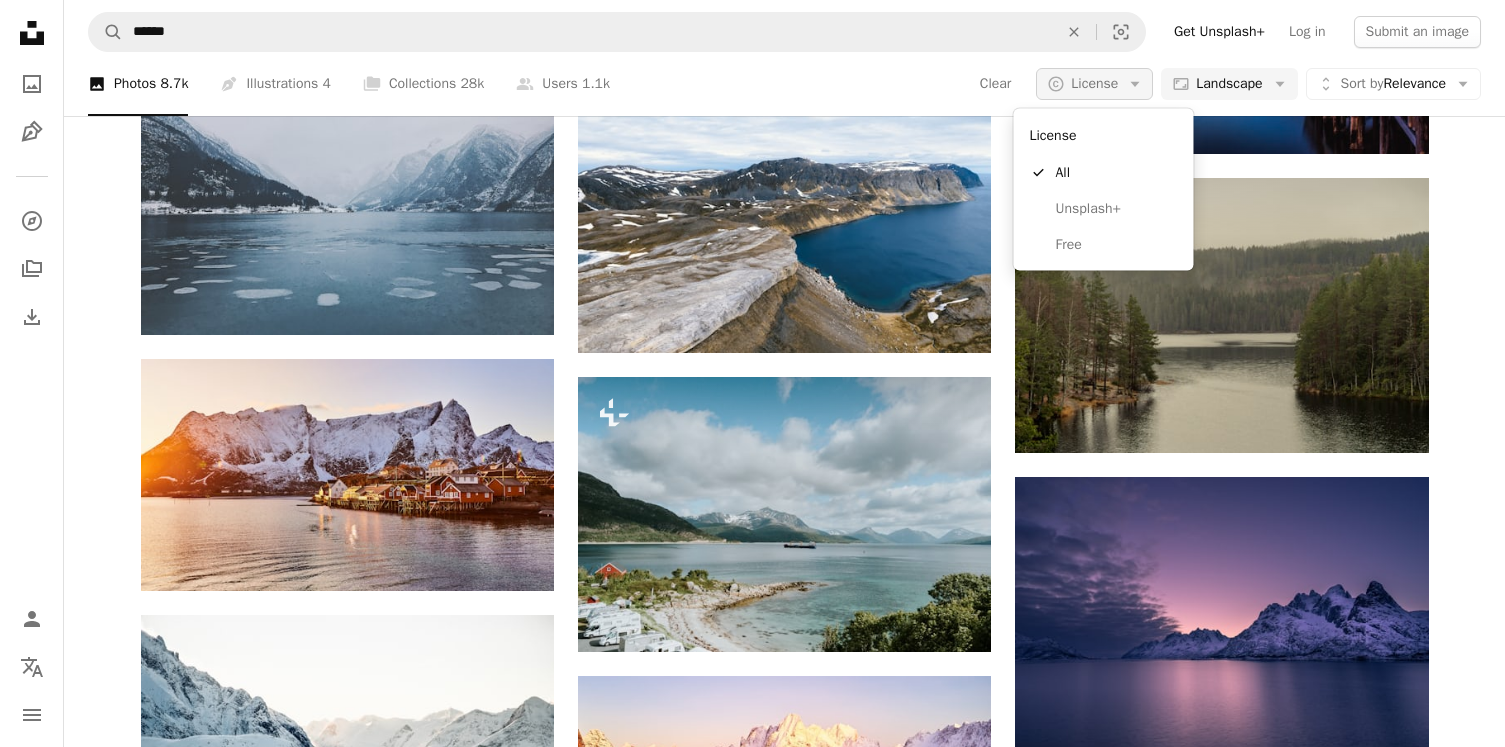 click on "Arrow down" 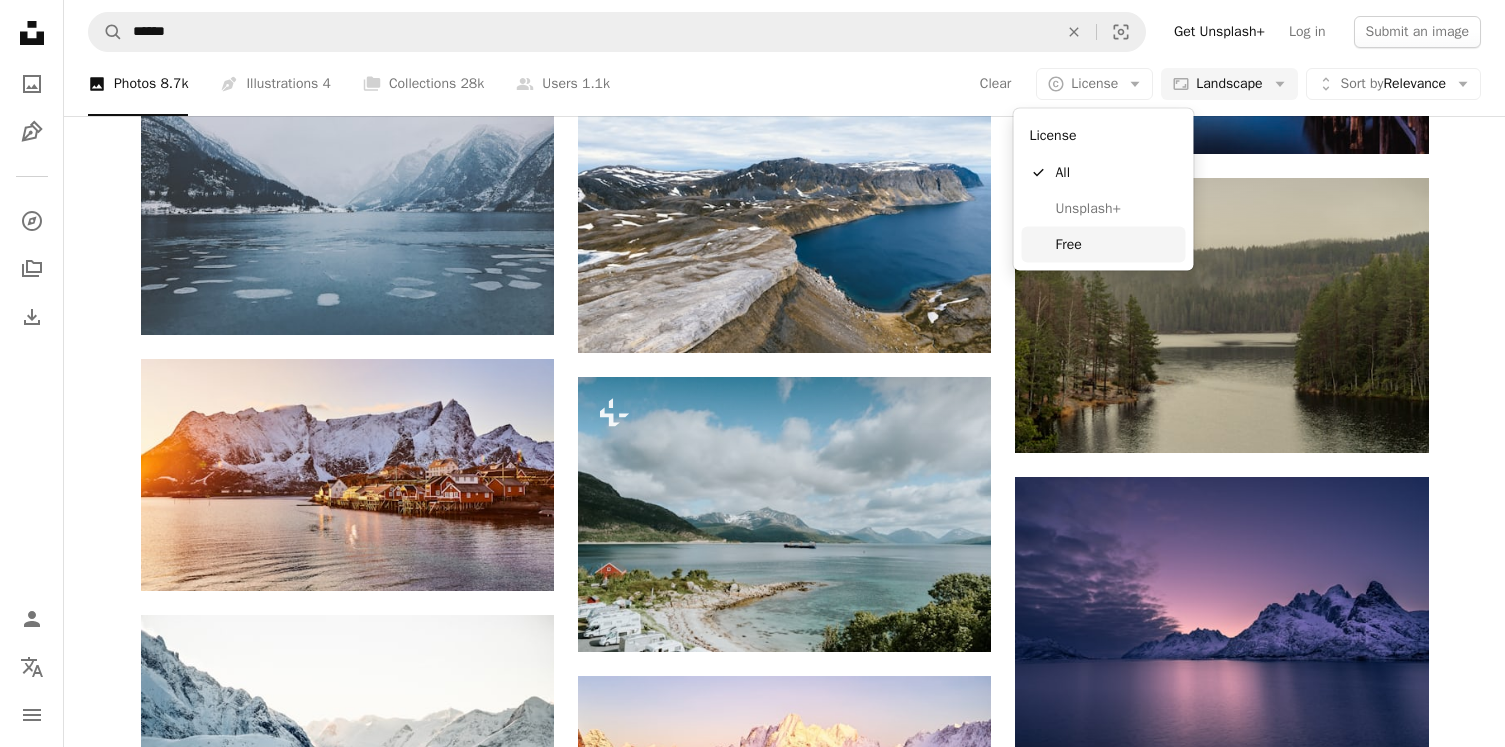 click on "Free" at bounding box center (1104, 244) 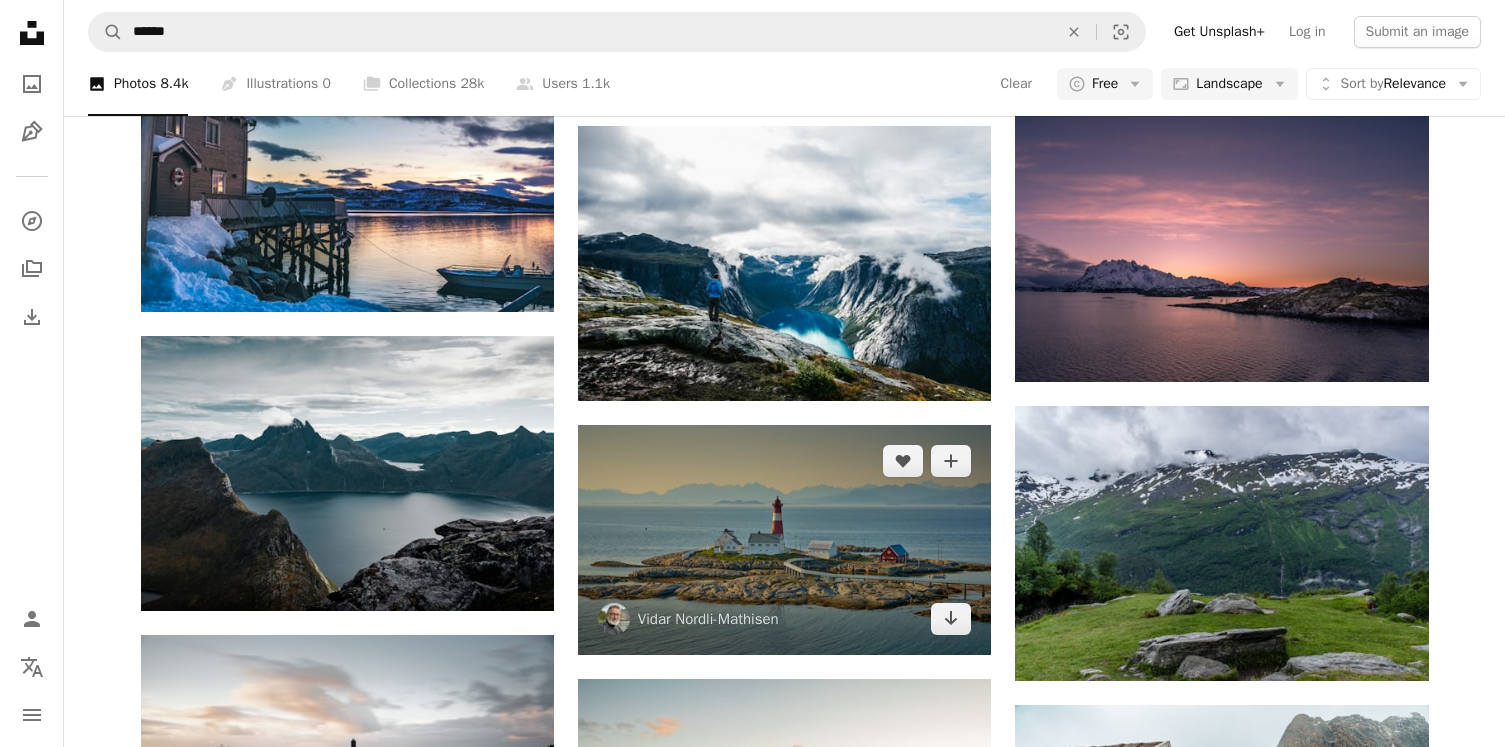 scroll, scrollTop: 7460, scrollLeft: 0, axis: vertical 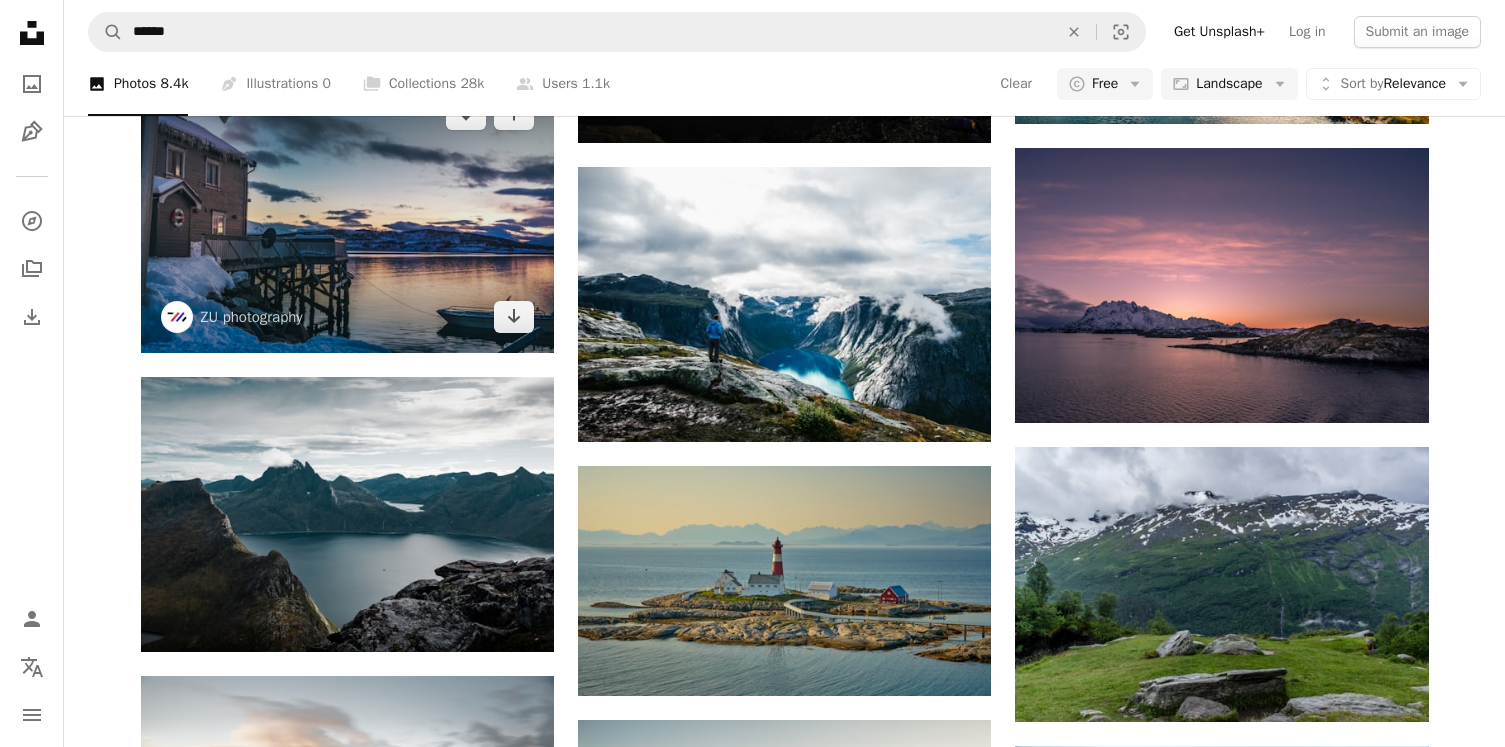 click at bounding box center [347, 215] 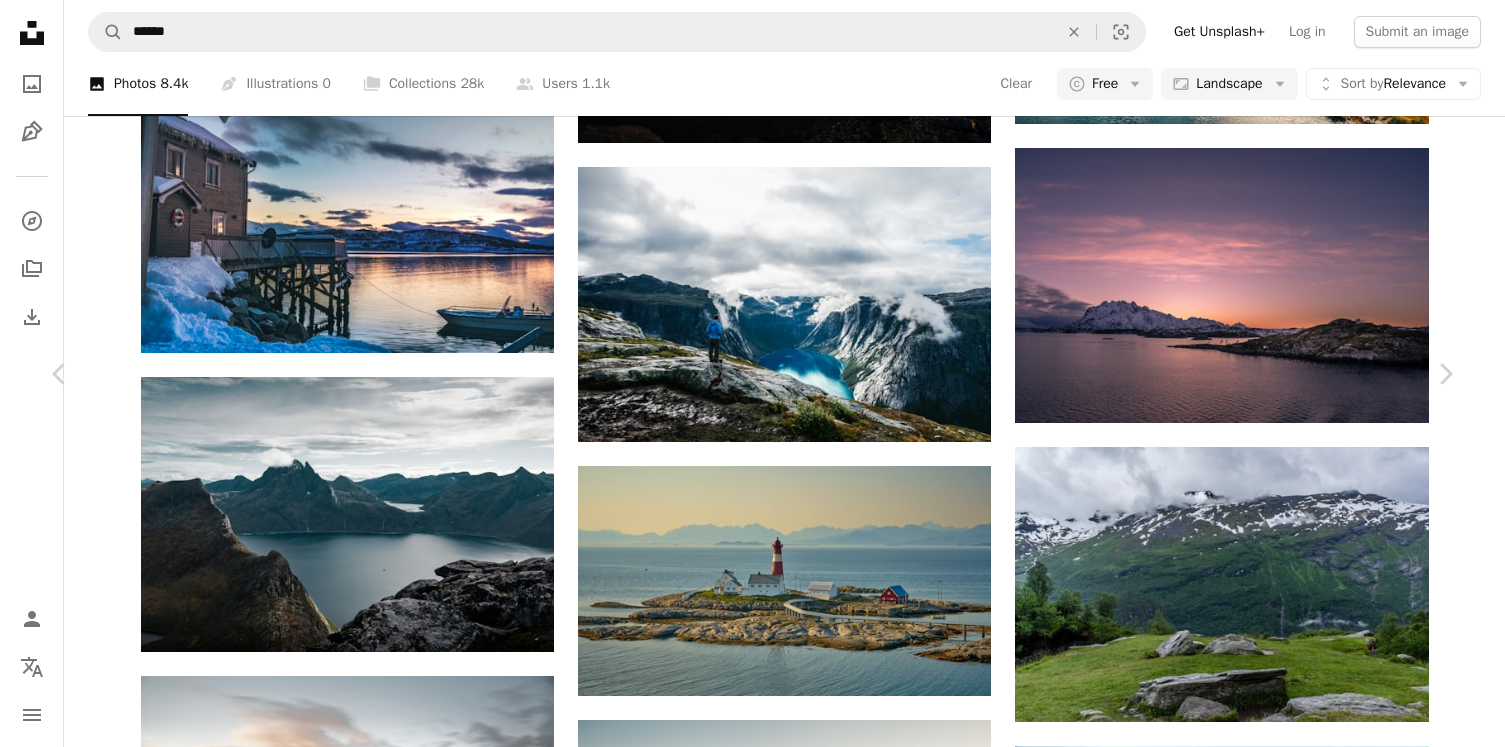 click on "An X shape Chevron left Chevron right ZU photography zuphotography A heart A plus sign Edit image   Plus sign for Unsplash+ Download free Chevron down Zoom in Views 368,392 Downloads 3,879 Featured in Photos A forward-right arrow Share Info icon Info More Actions Capturing the small amount of light left in Tromso A map marker [CITY], [COUNTRY] Calendar outlined Published on  December 16, 2017 Safety Free to use under the  Unsplash License building house sunset mountains snow clouds lake boat [COUNTRY] reflection wooden pier decking hotel transportation resort vessel dock watercraft rowboat Public domain images Browse premium related images on iStock  |  Save 20% with code UNSPLASH20 View more on iStock  ↗ Related images A heart A plus sign [FIRST] [LAST] Available for hire A checkmark inside of a circle Arrow pointing down A heart A plus sign [FIRST] [LAST] Available for hire A checkmark inside of a circle Arrow pointing down Plus sign for Unsplash+ A heart A plus sign [FIRST] [LAST] For  Unsplash+ A lock   For" at bounding box center [752, 4018] 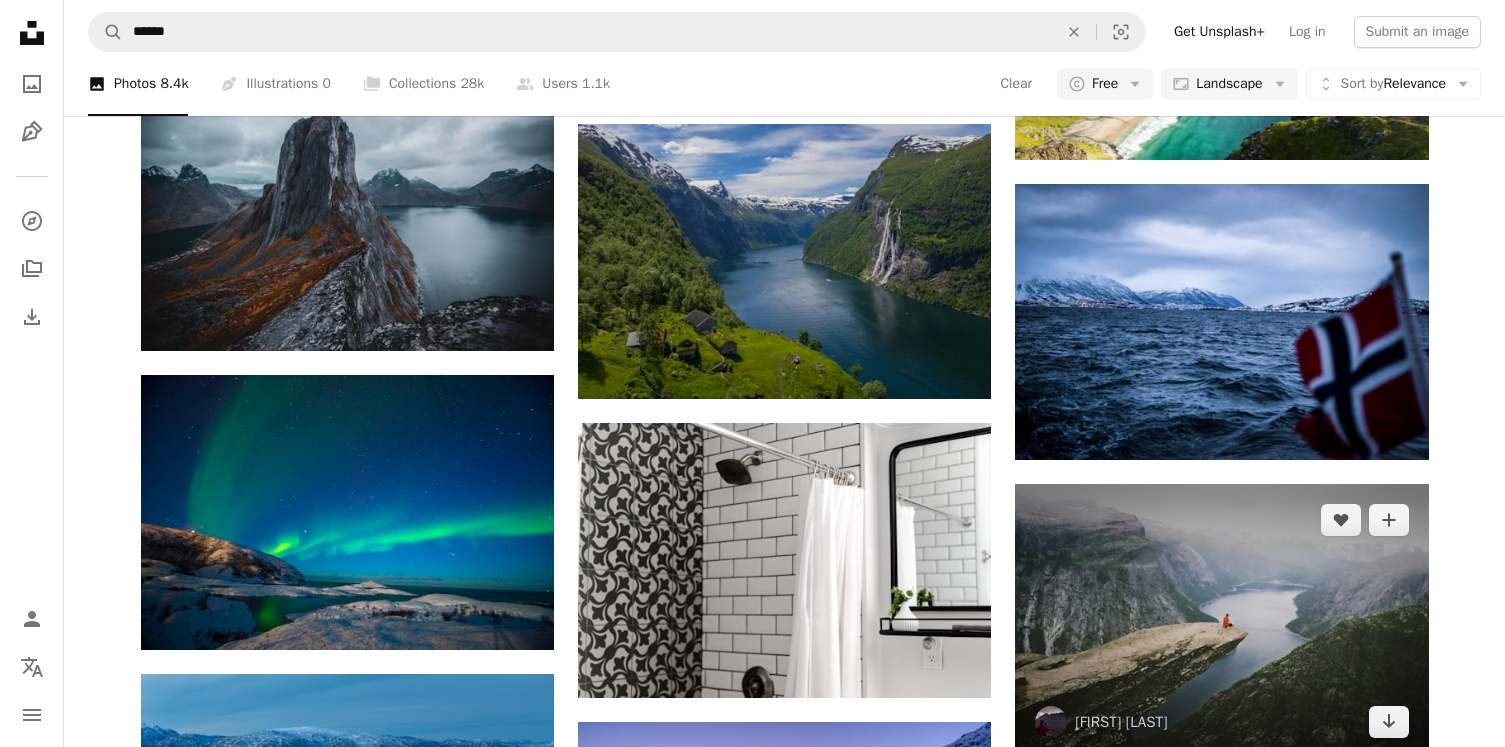 scroll, scrollTop: 12174, scrollLeft: 0, axis: vertical 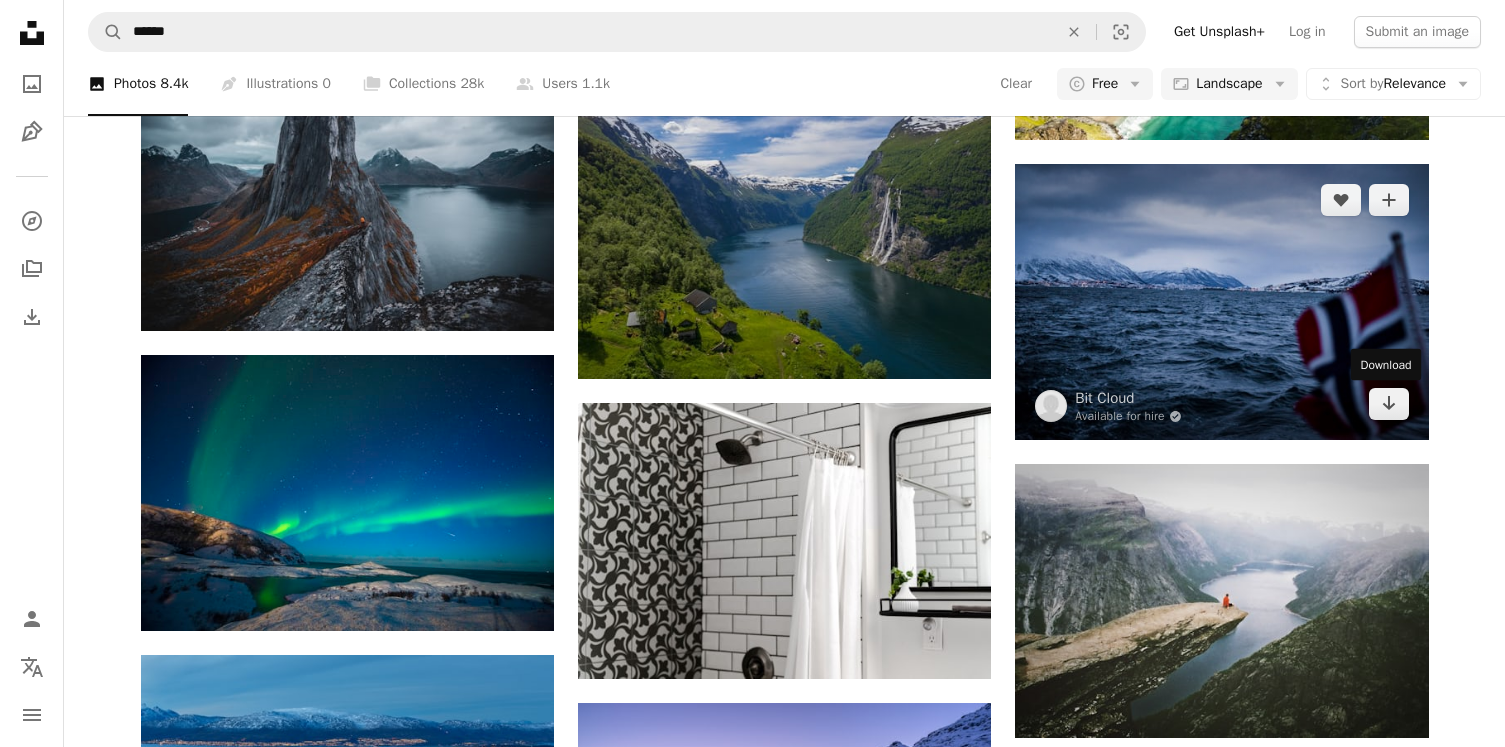 click on "Download" at bounding box center [1386, 365] 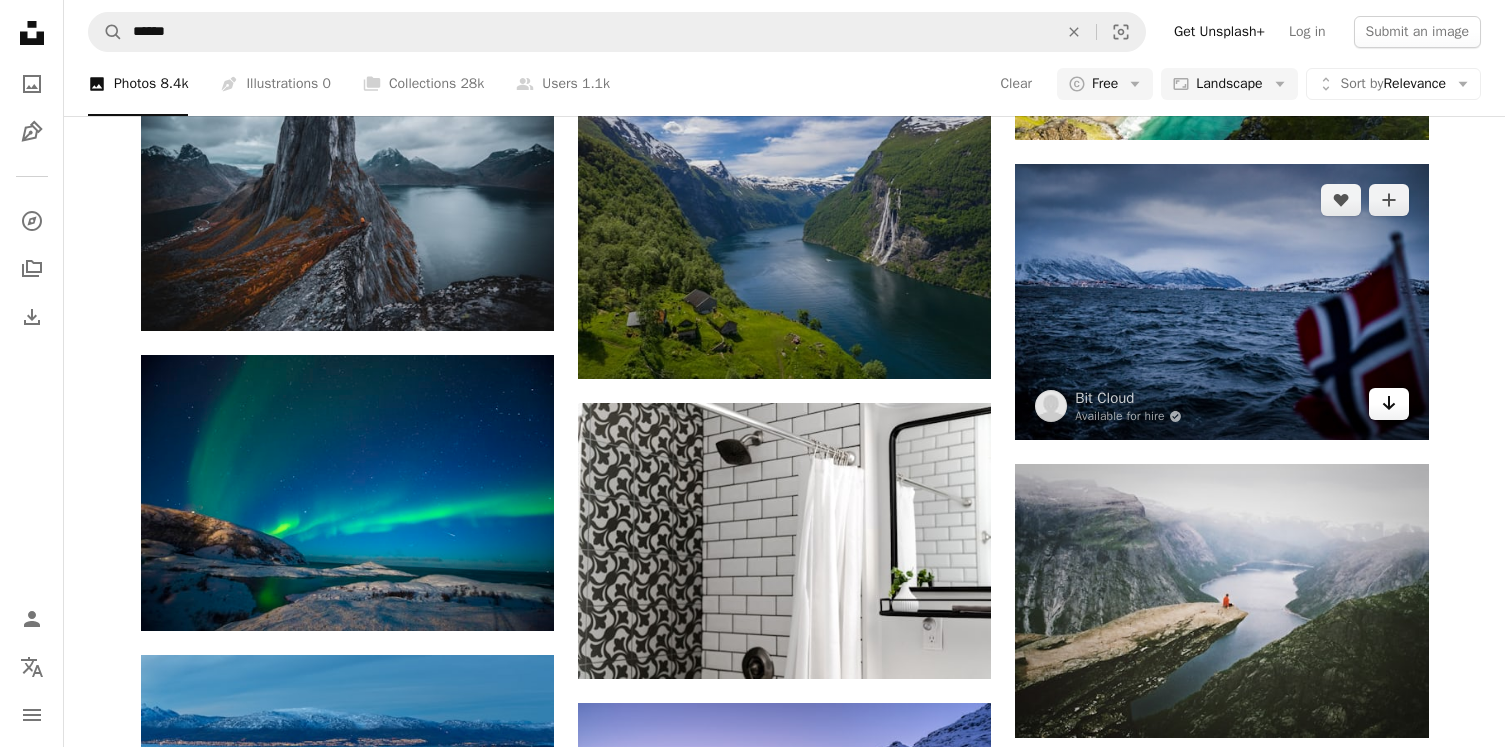 click on "Arrow pointing down" 